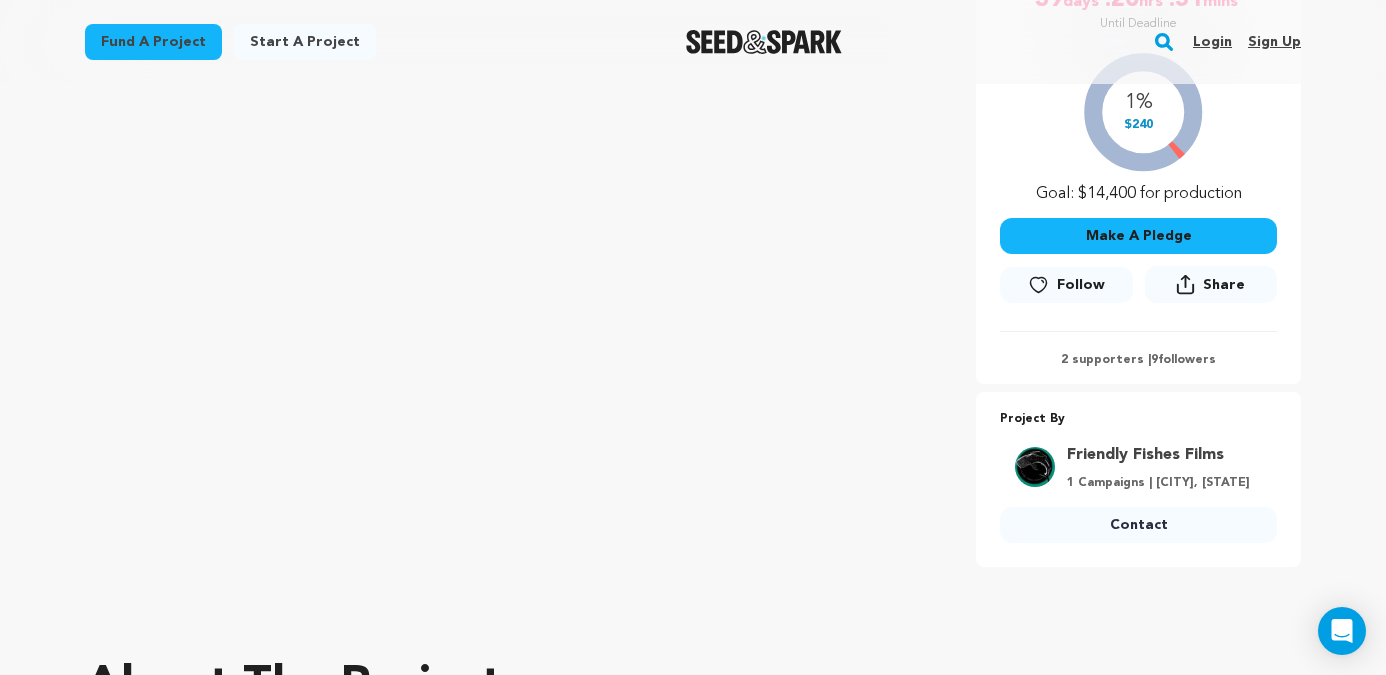 scroll, scrollTop: 416, scrollLeft: 0, axis: vertical 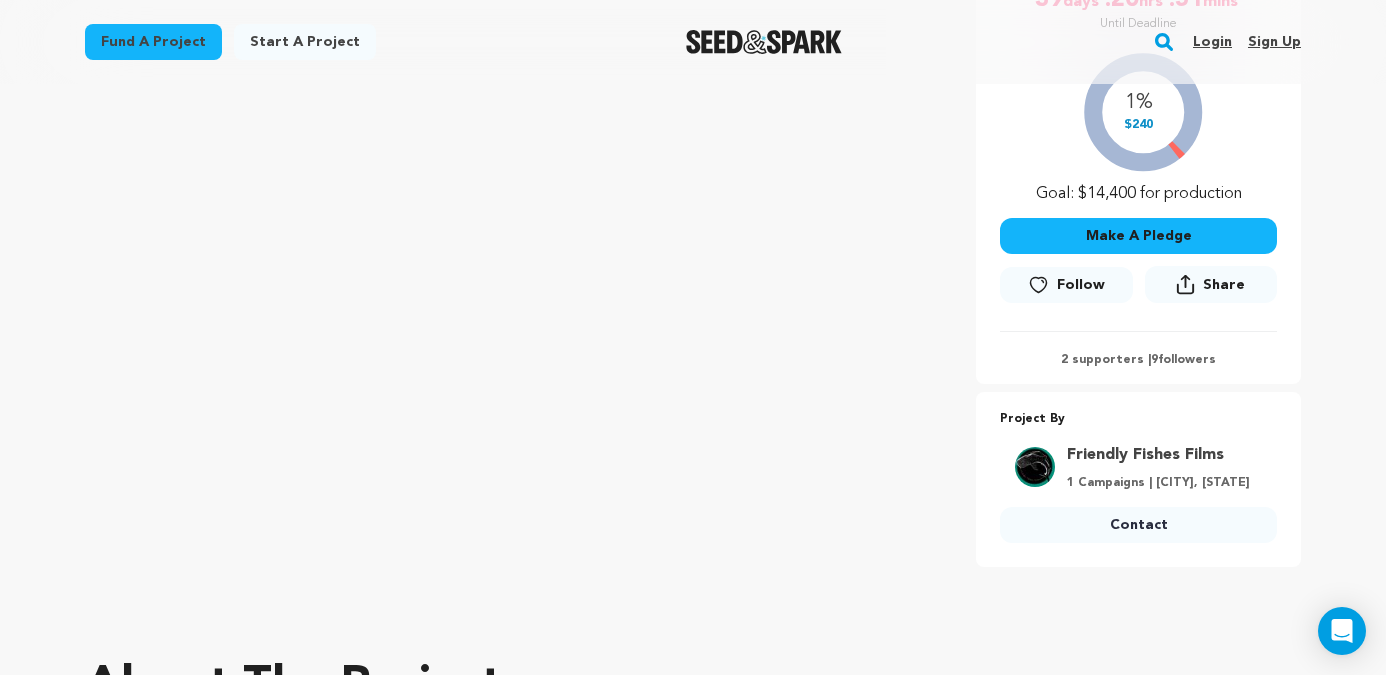 click on "Fund a project" at bounding box center [153, 42] 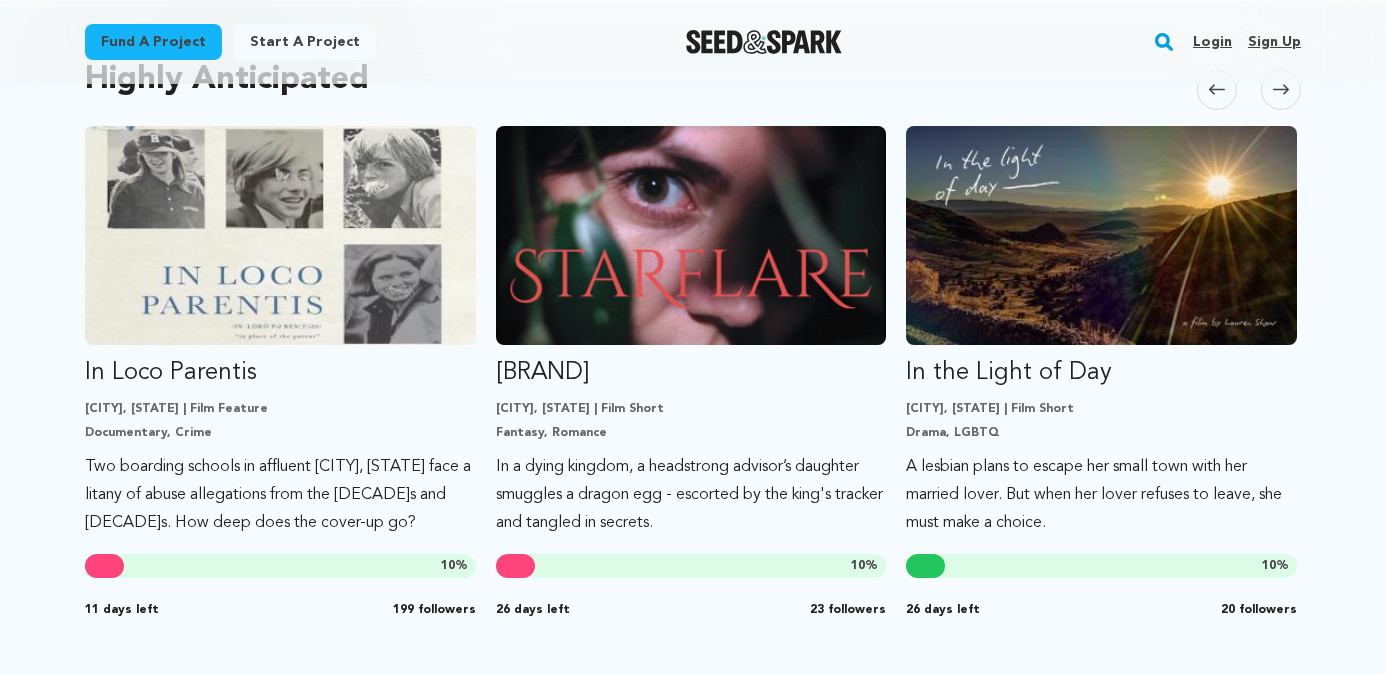 scroll, scrollTop: 1092, scrollLeft: 0, axis: vertical 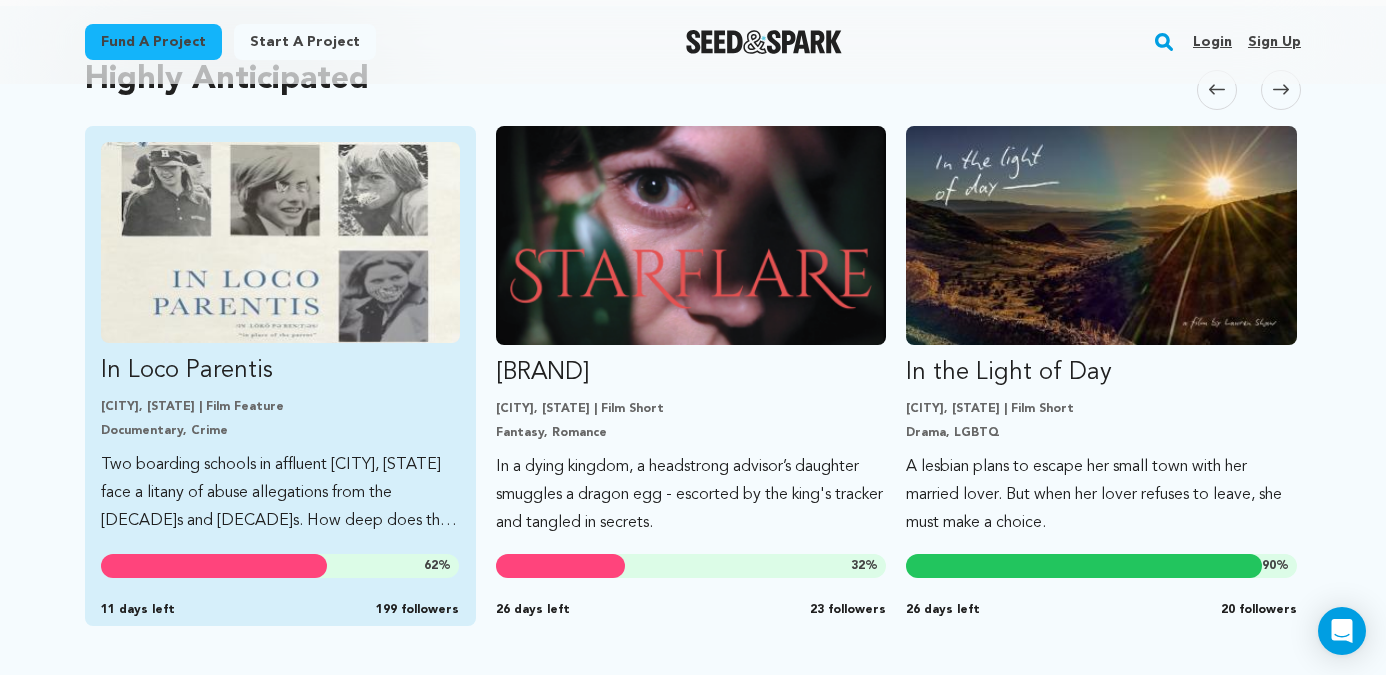 click at bounding box center (280, 242) 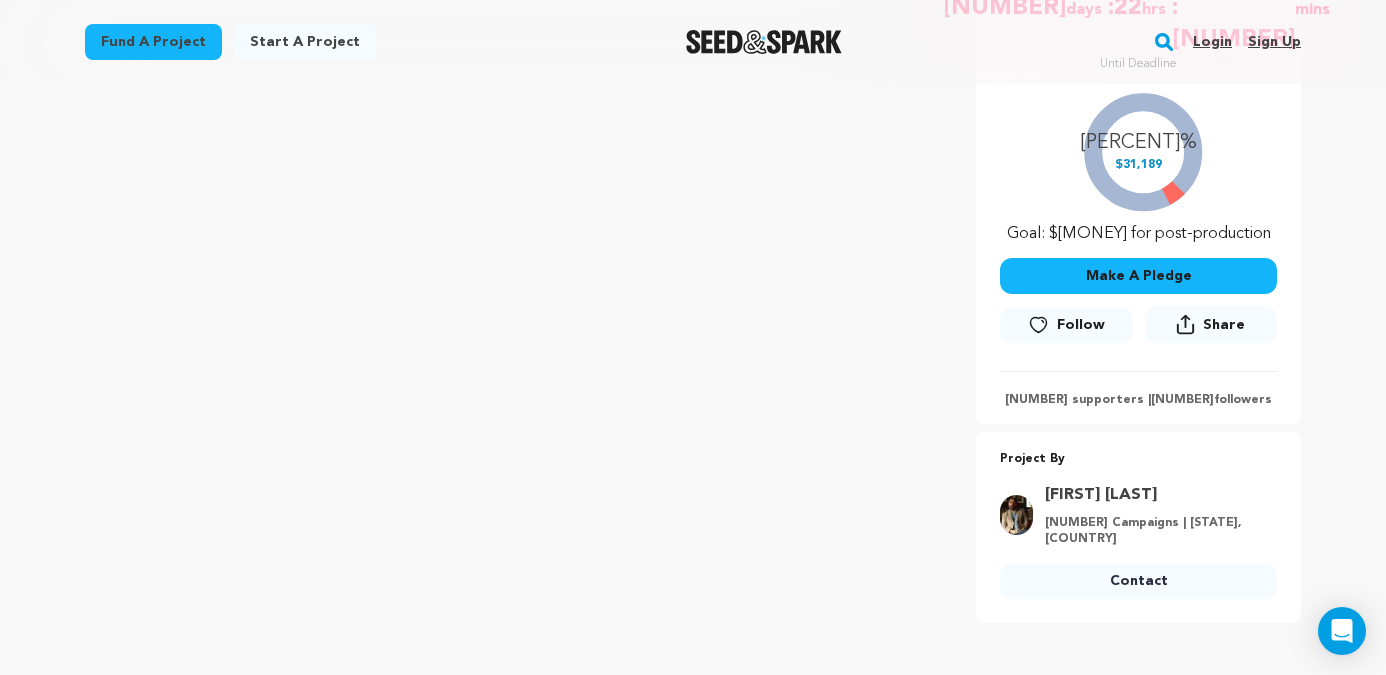 scroll, scrollTop: 408, scrollLeft: 0, axis: vertical 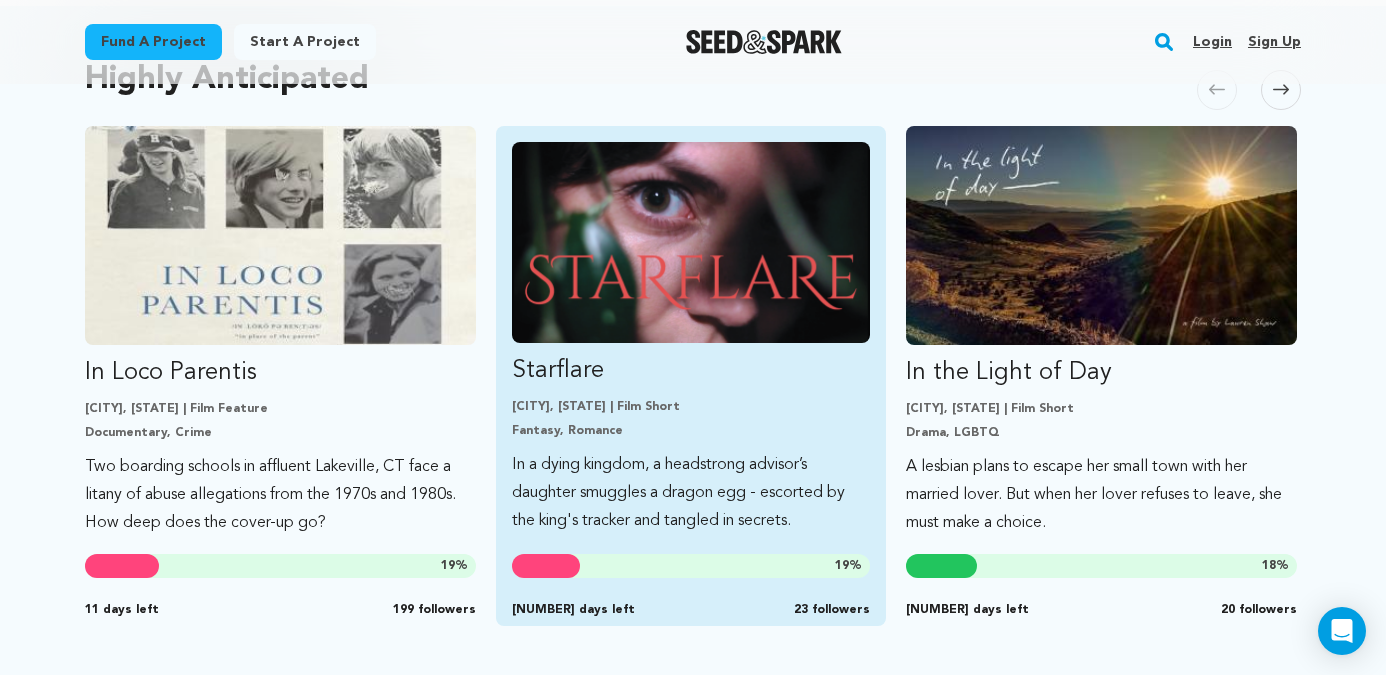click at bounding box center (691, 242) 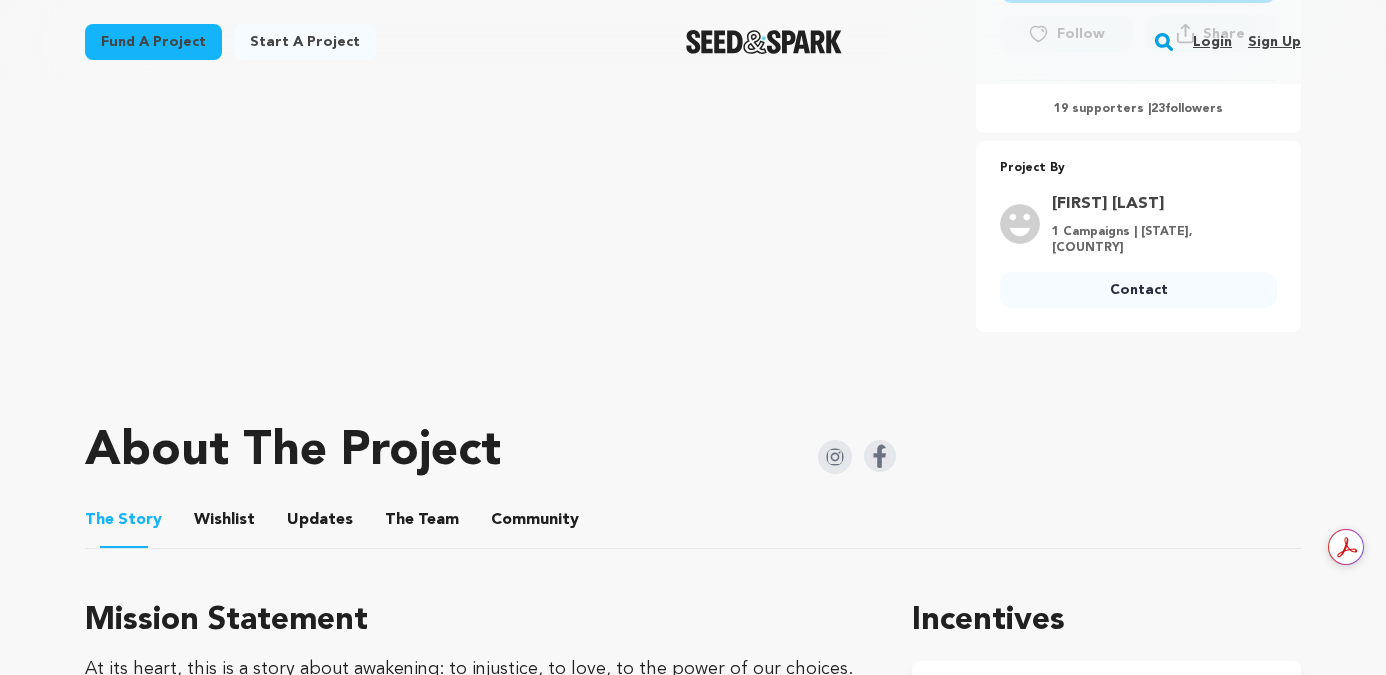 scroll, scrollTop: 458, scrollLeft: 0, axis: vertical 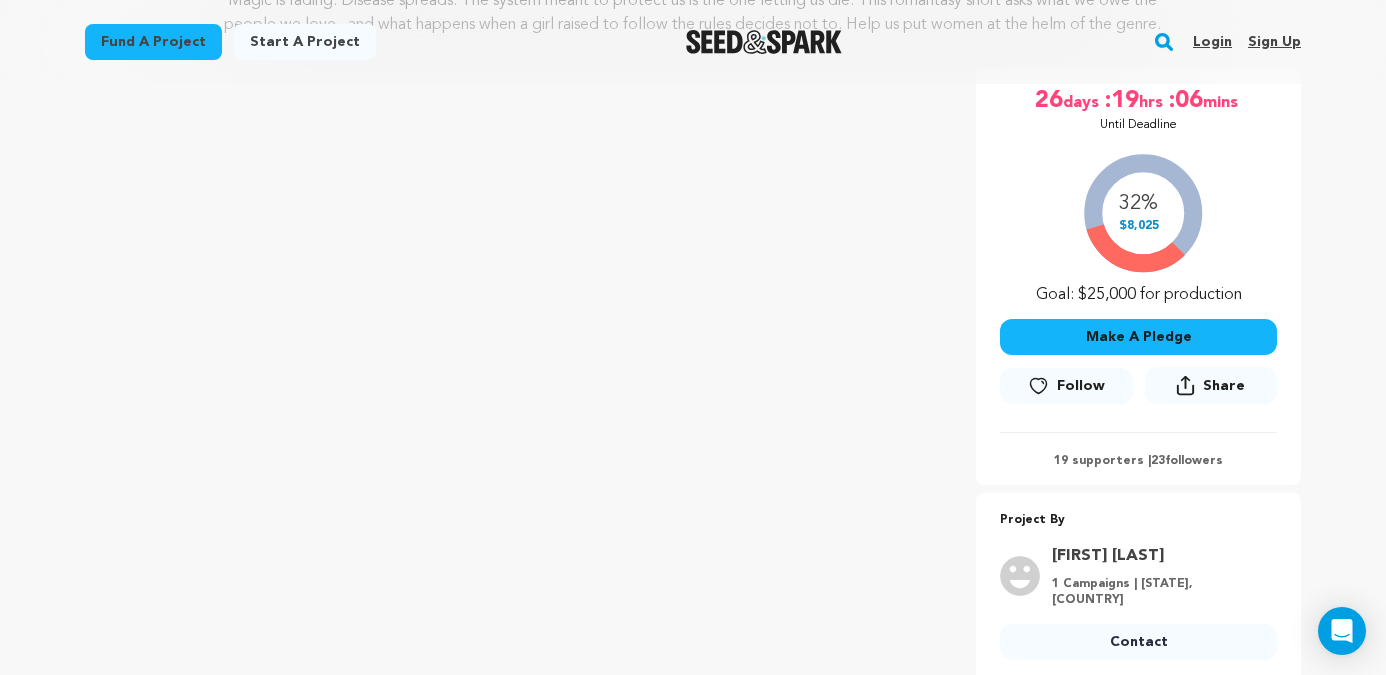 click on "Fund a project" at bounding box center (153, 42) 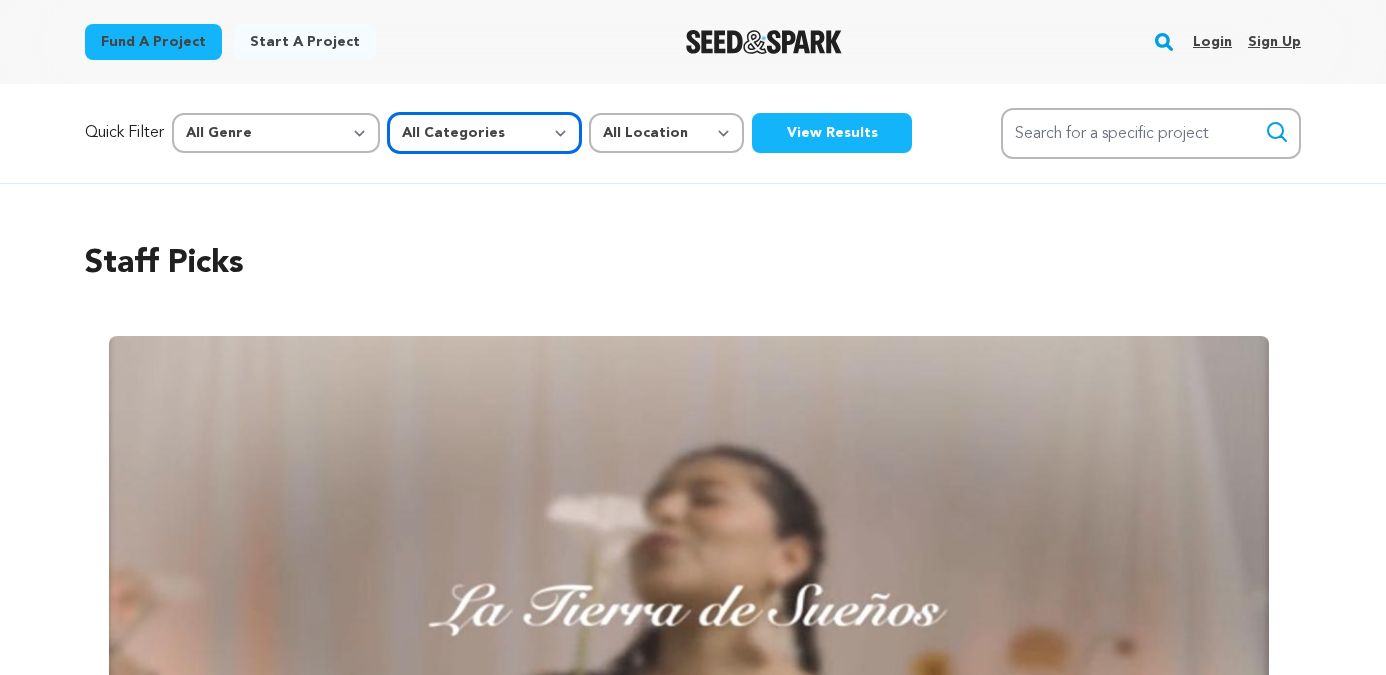 click on "All Categories
Film Feature
Film Short
Series
Music Video
Comics
Artist Residency
Art & Photography
Collective
Dance
Games
Music
Radio & Podcasts
Orgs & Companies
Venue & Spaces" at bounding box center (484, 133) 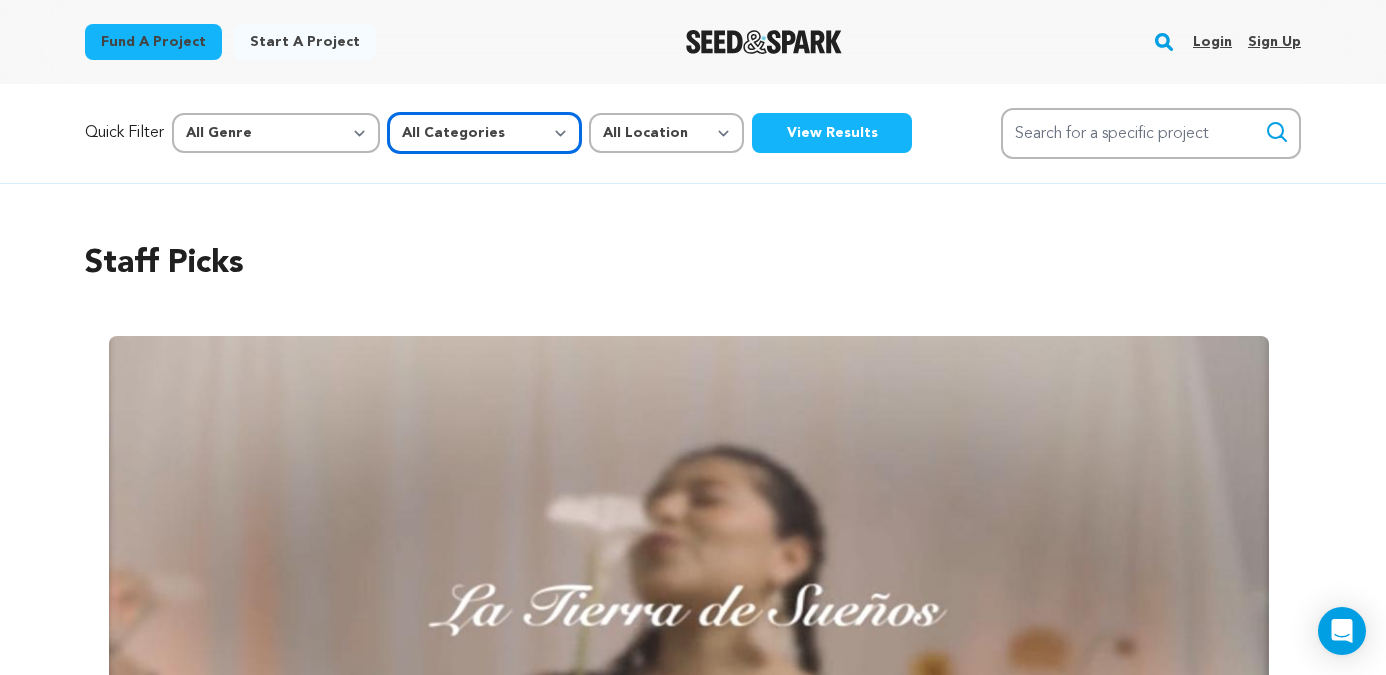select on "383" 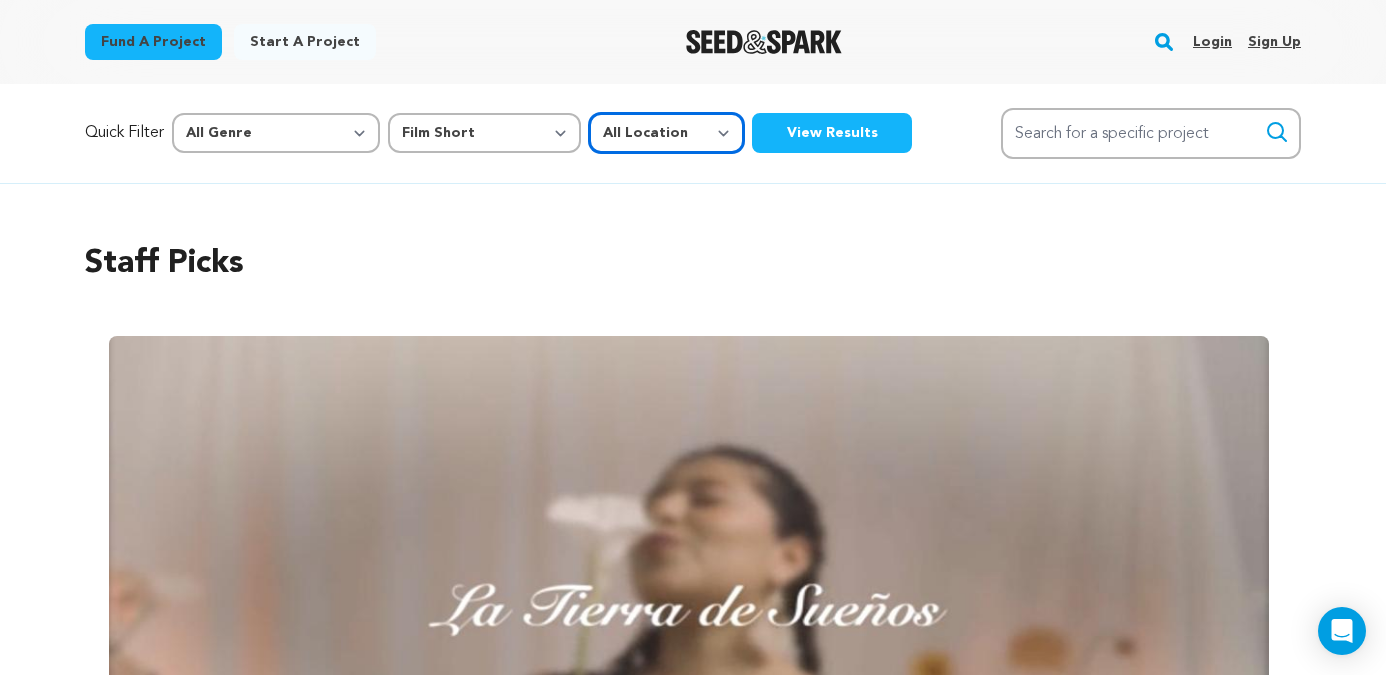 click on "All Location
Everywhere
United States
Canada" at bounding box center (666, 133) 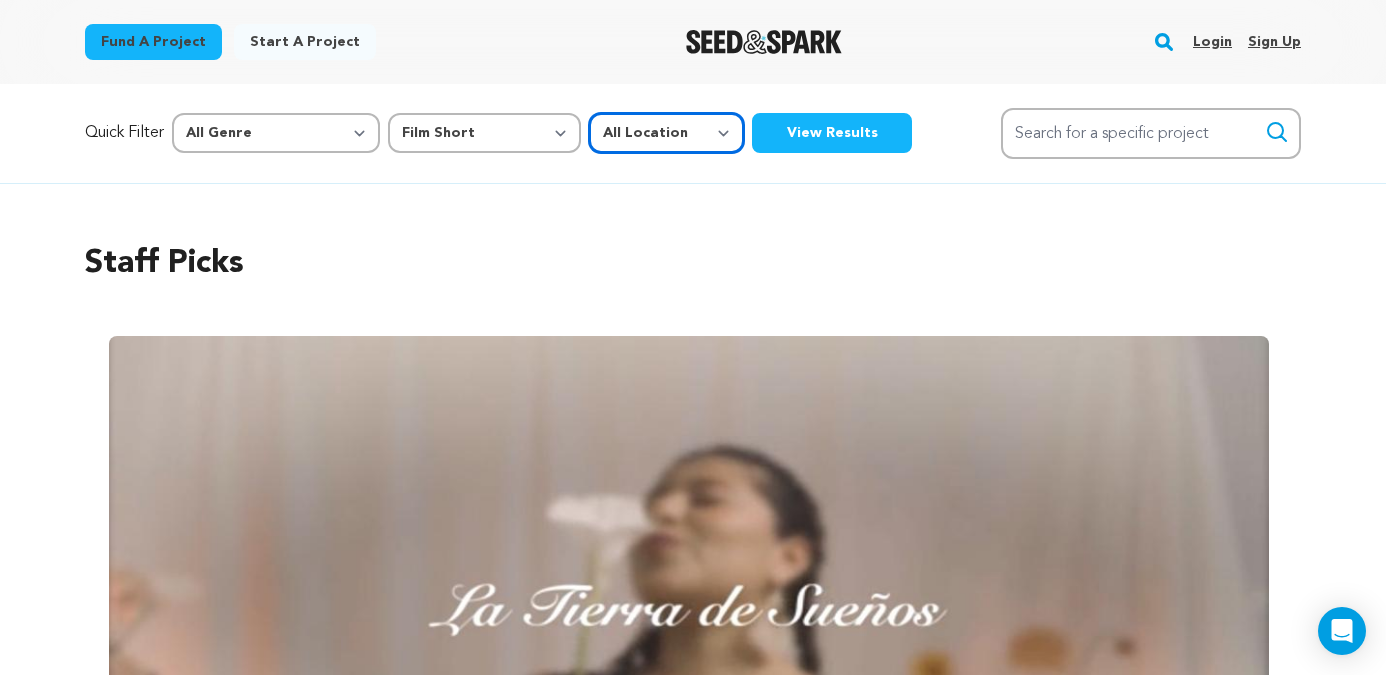 select on "1671" 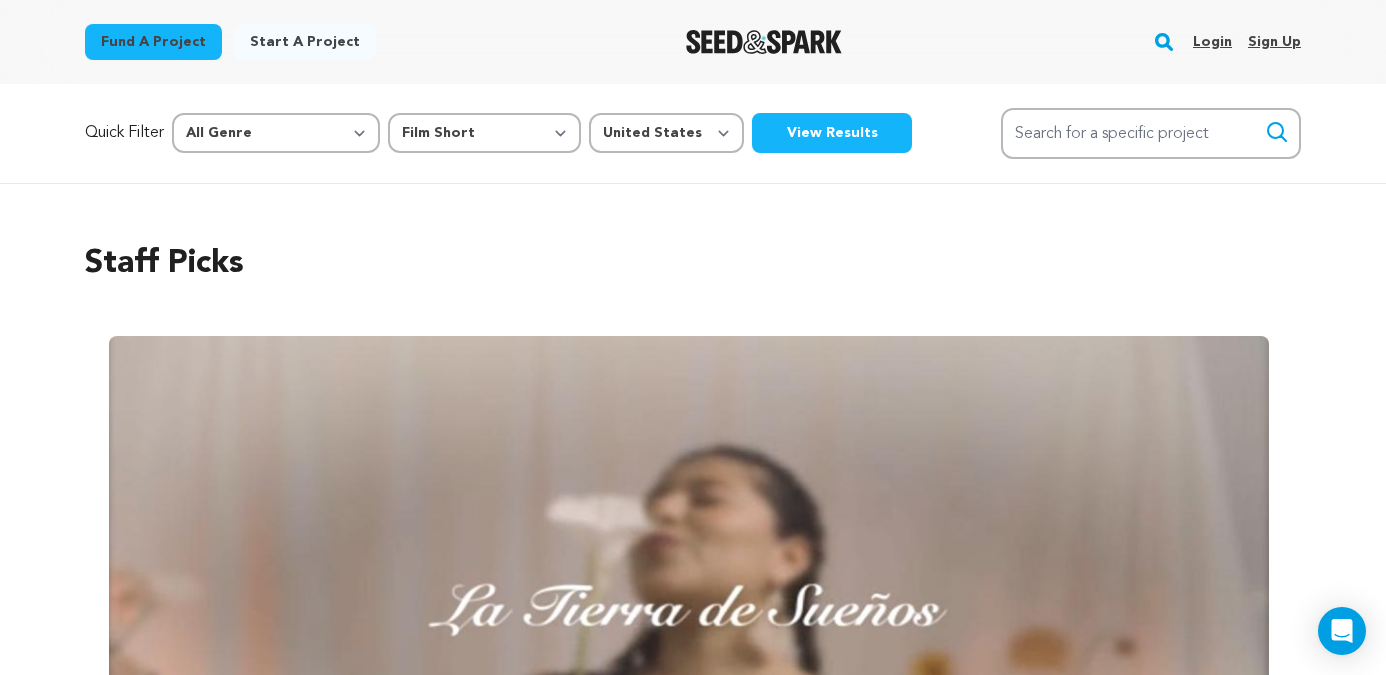 click on "View Results" at bounding box center [832, 133] 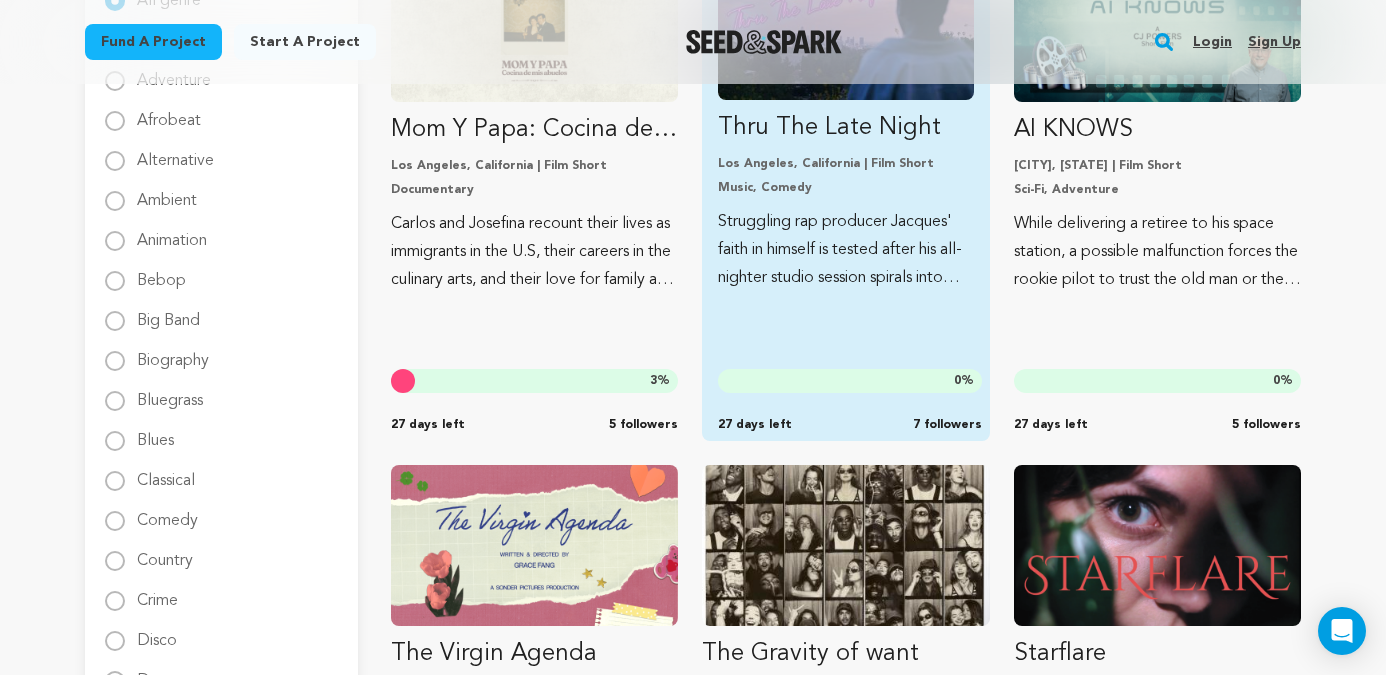 scroll, scrollTop: 0, scrollLeft: 0, axis: both 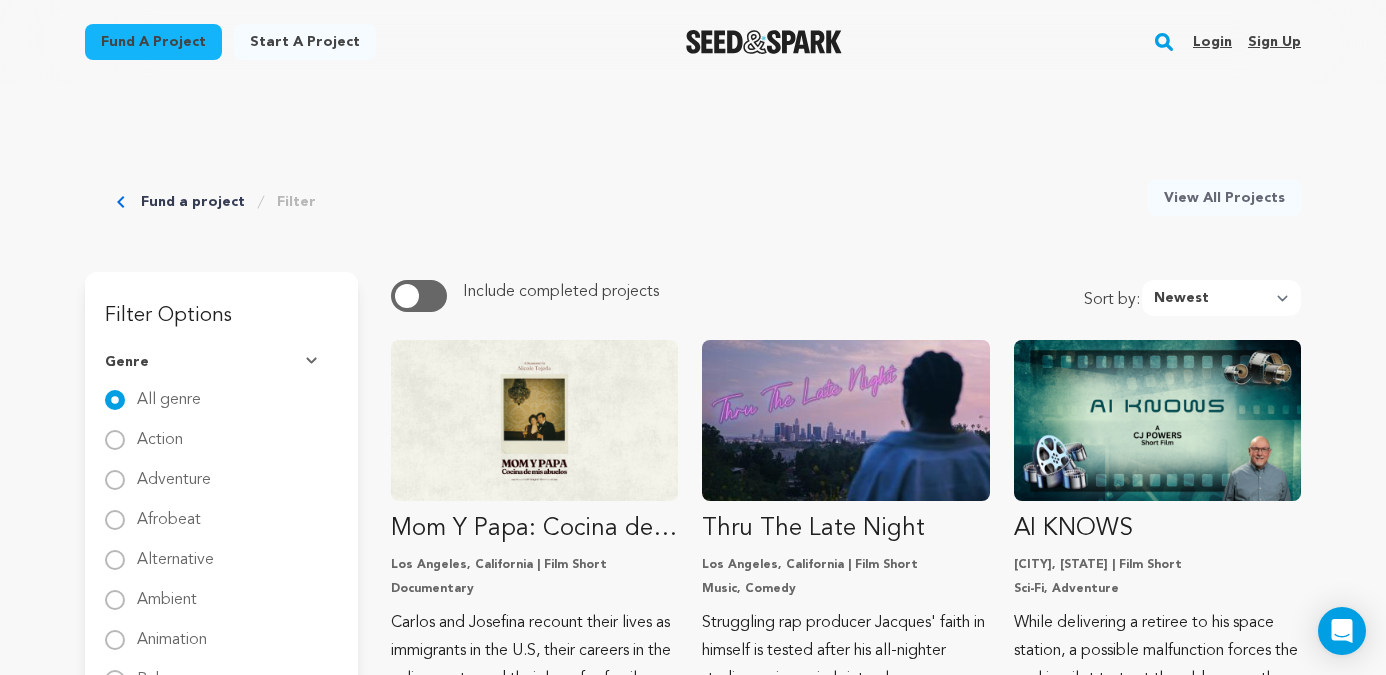 click 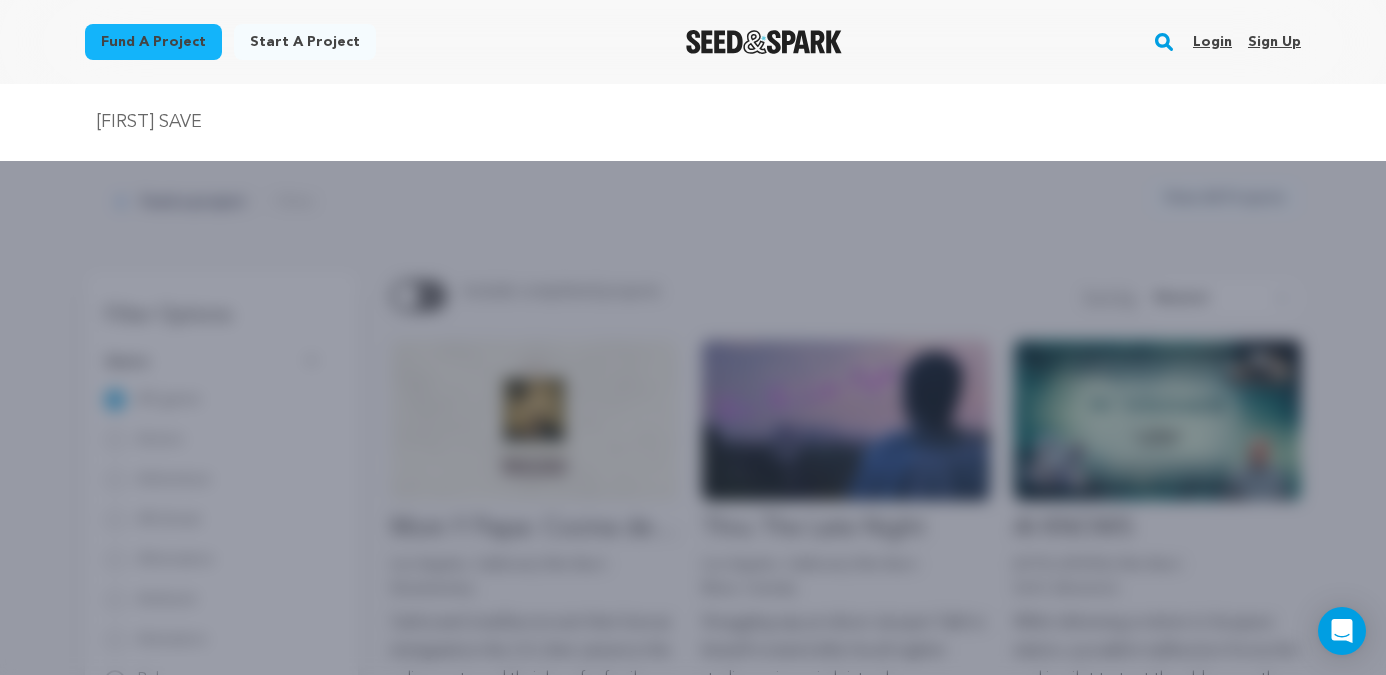 type on "first save" 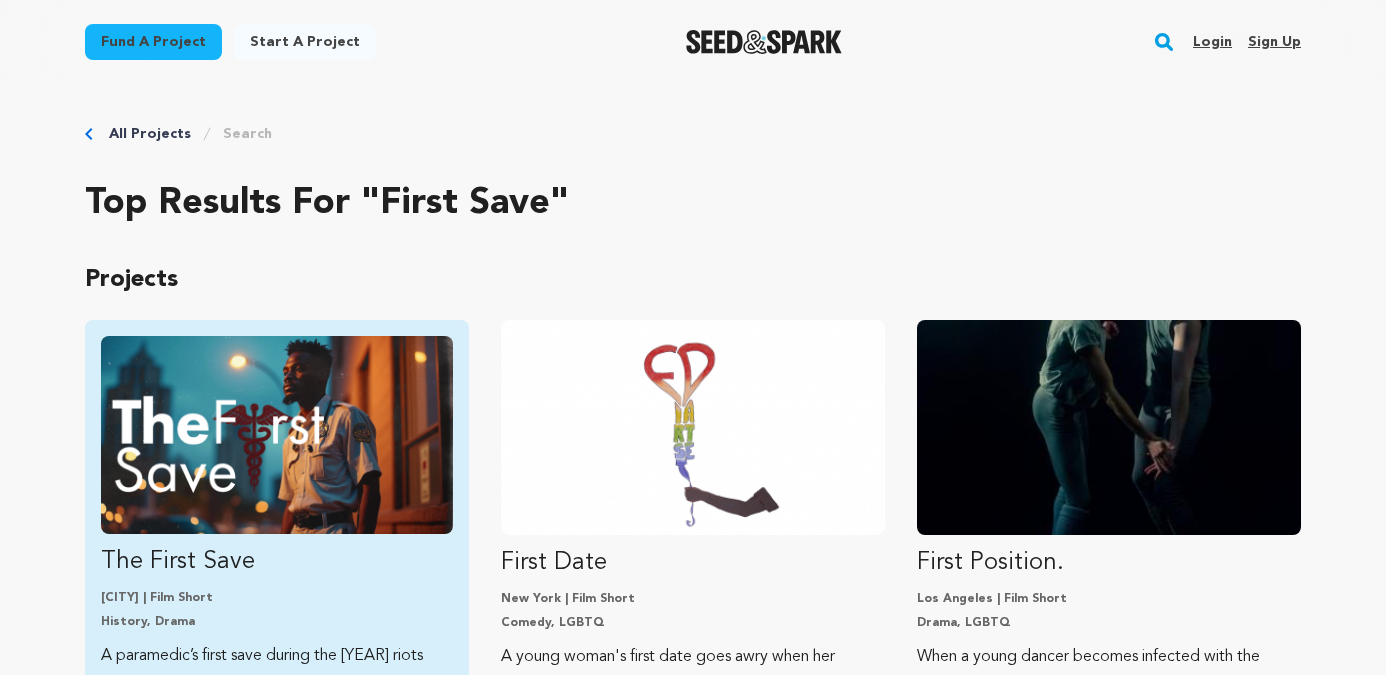 scroll, scrollTop: 0, scrollLeft: 0, axis: both 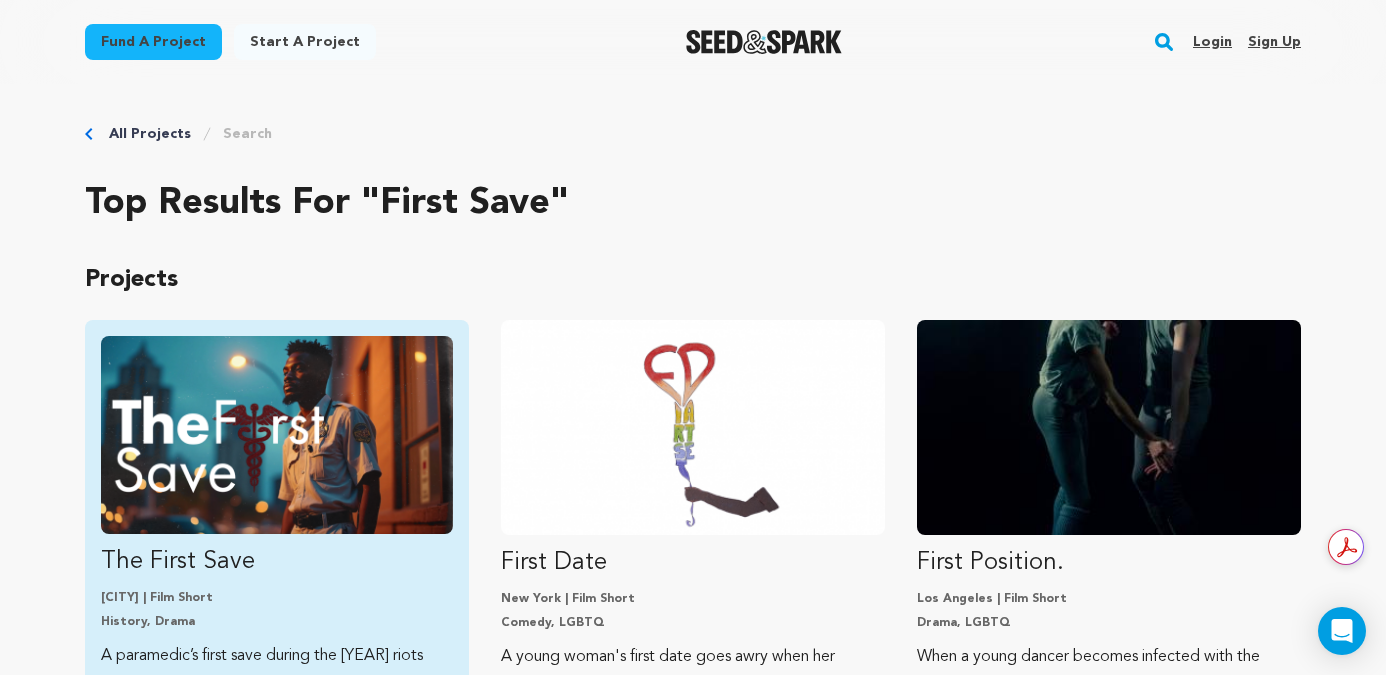 click on "Cleveland | Film Short
History, Drama" at bounding box center (277, 610) 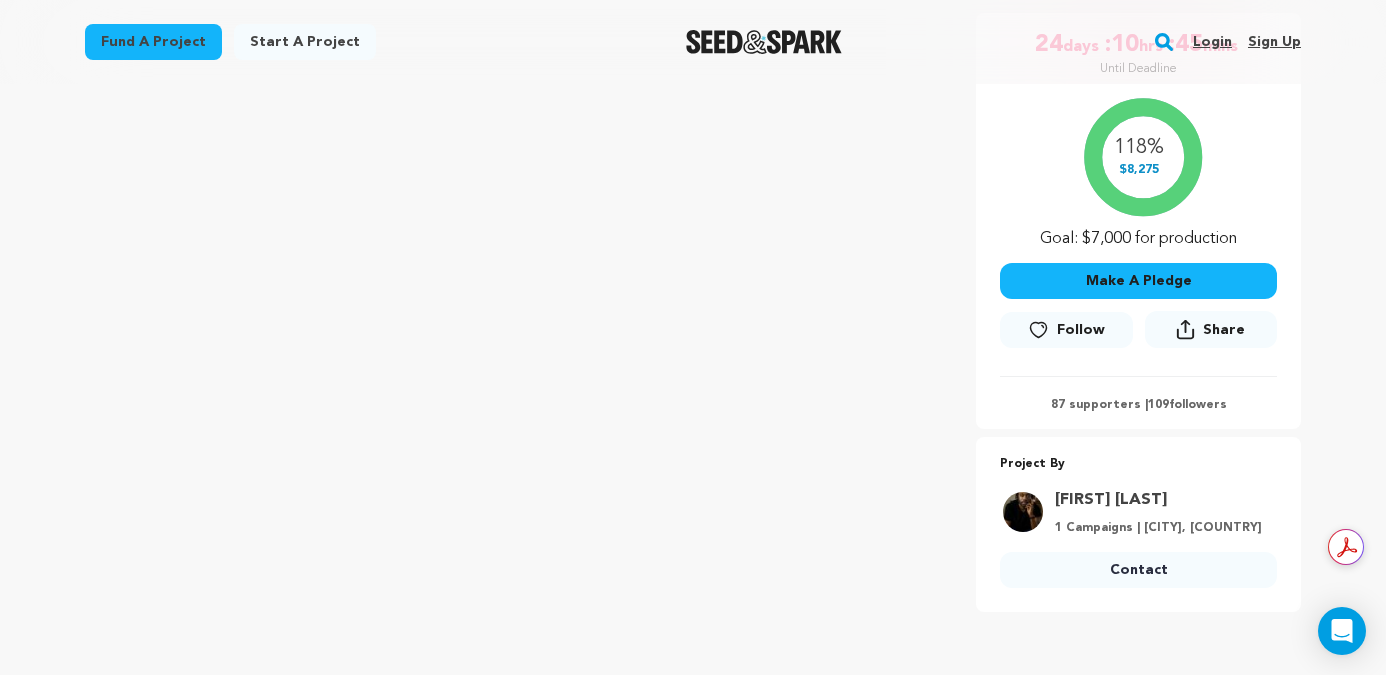 scroll, scrollTop: 354, scrollLeft: 0, axis: vertical 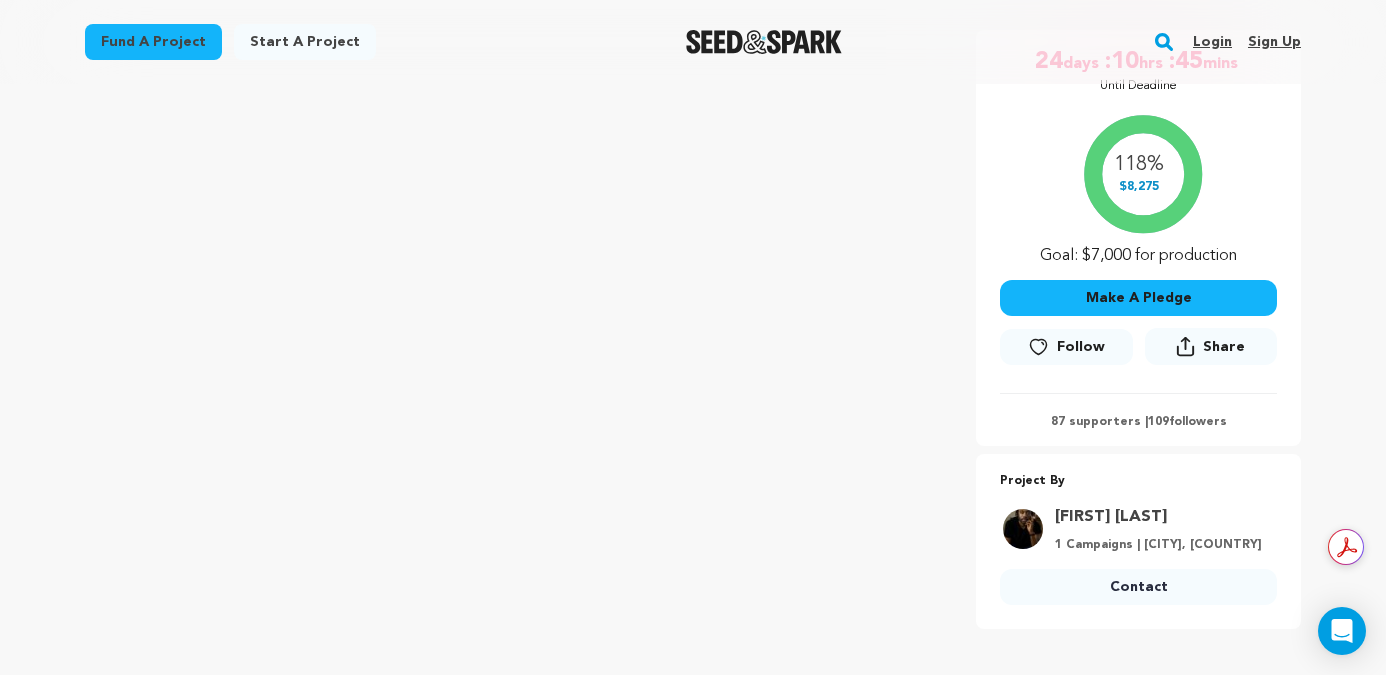 click on "Fund a project" at bounding box center (153, 42) 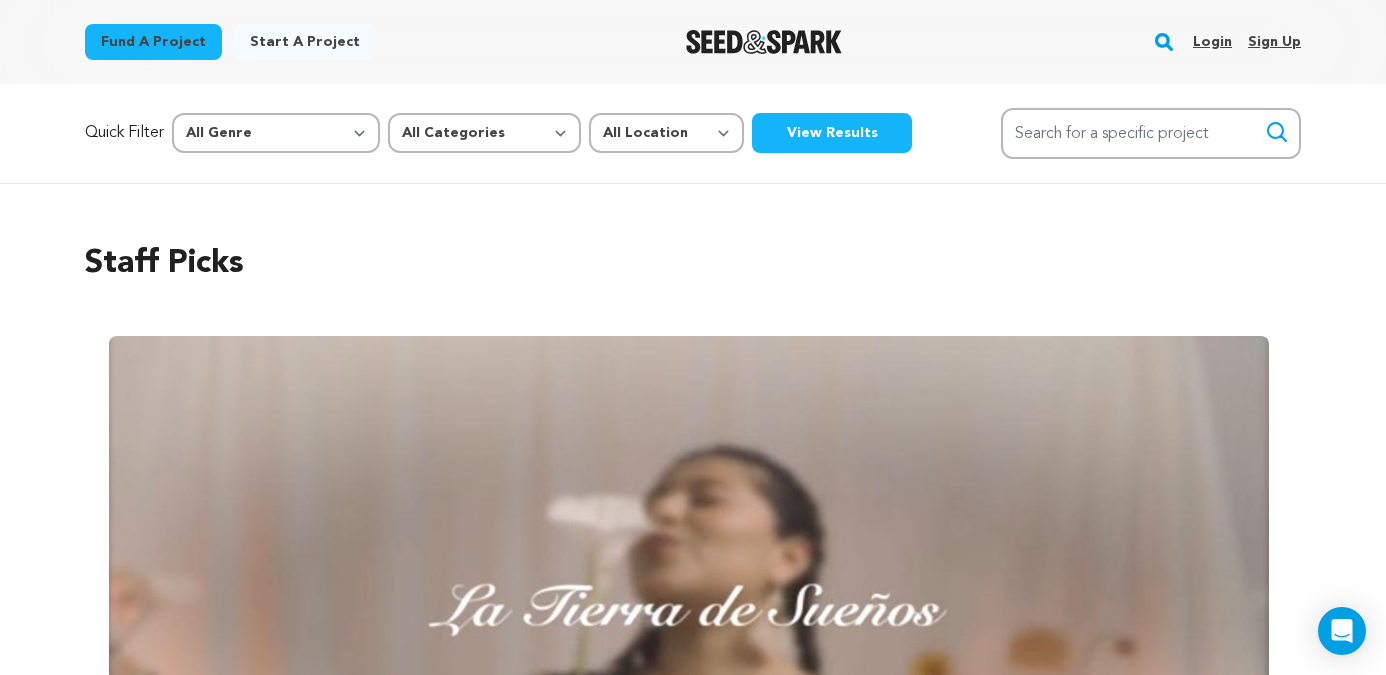 scroll, scrollTop: 467, scrollLeft: 0, axis: vertical 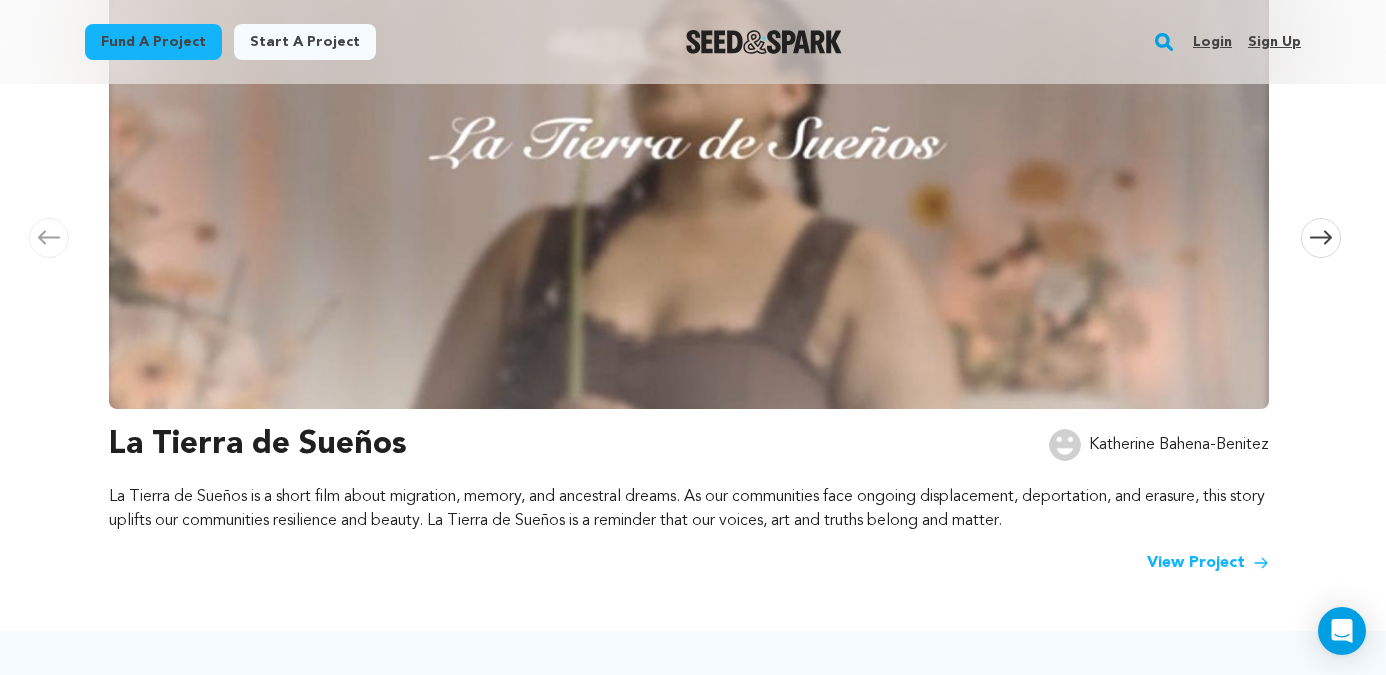 click at bounding box center [689, 139] 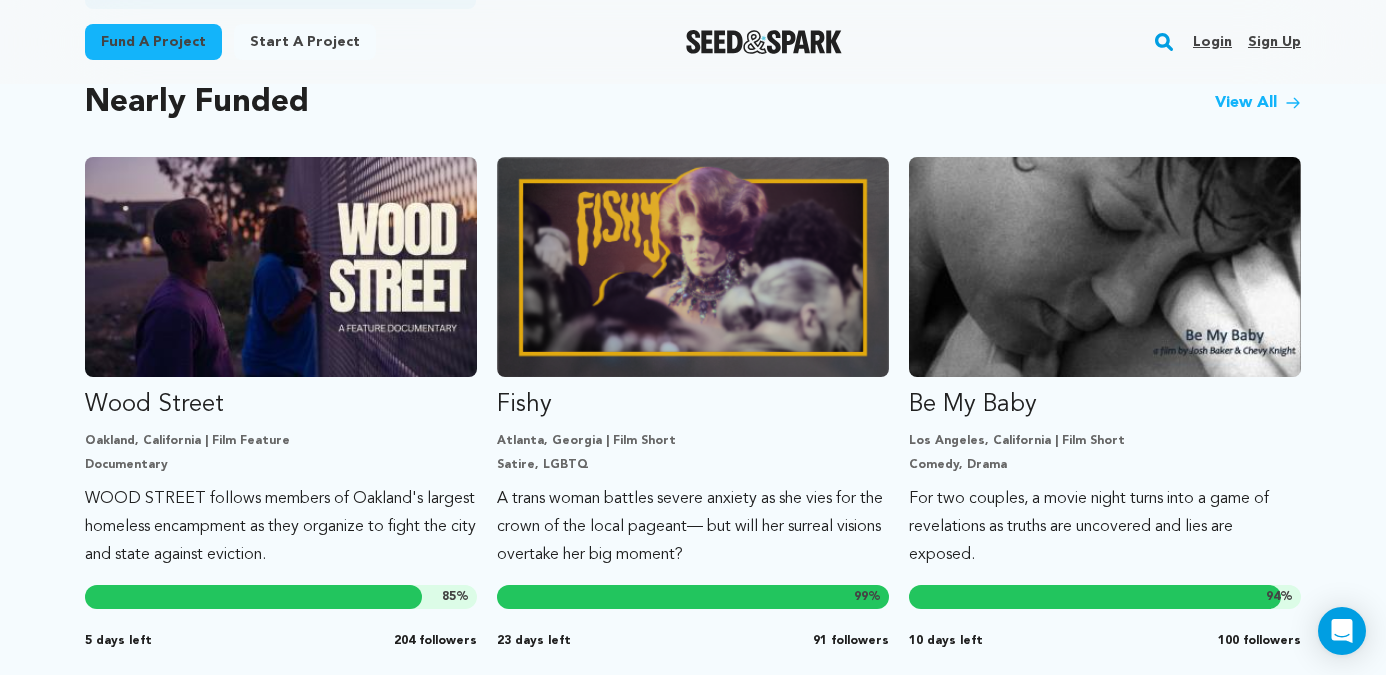 scroll, scrollTop: 1574, scrollLeft: 0, axis: vertical 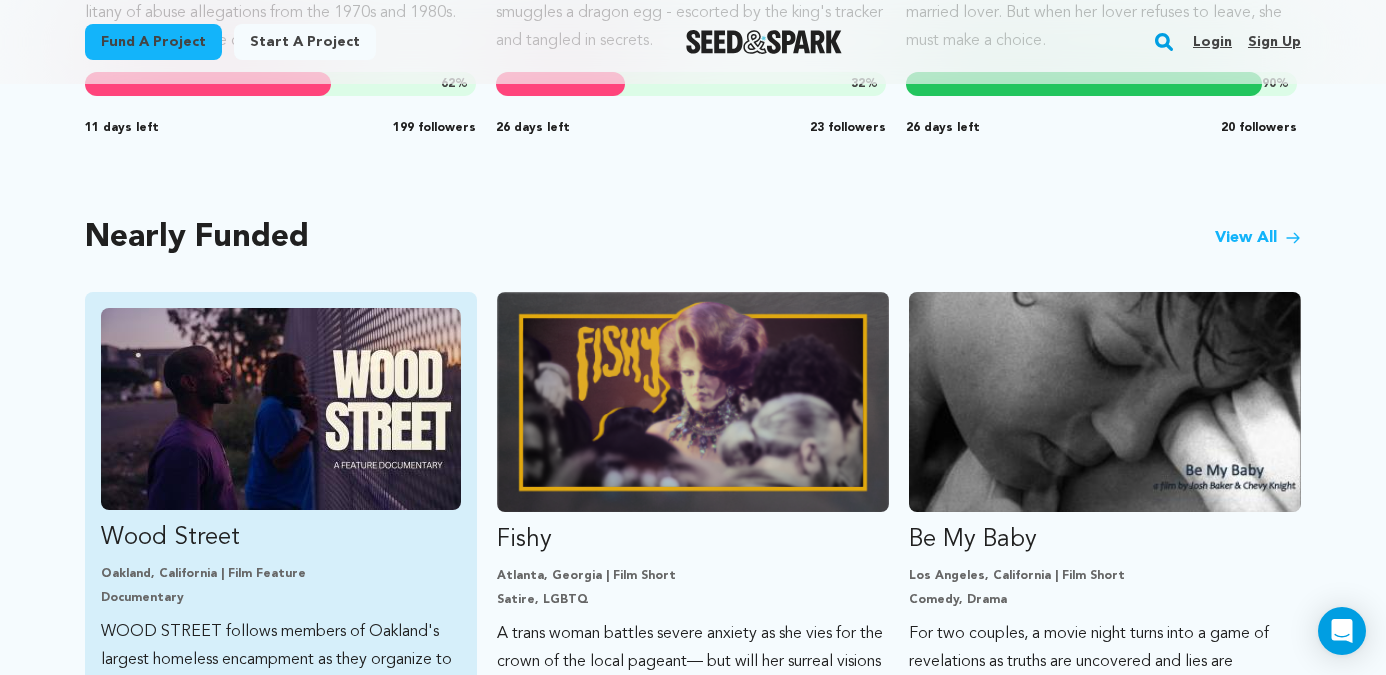 click at bounding box center [281, 409] 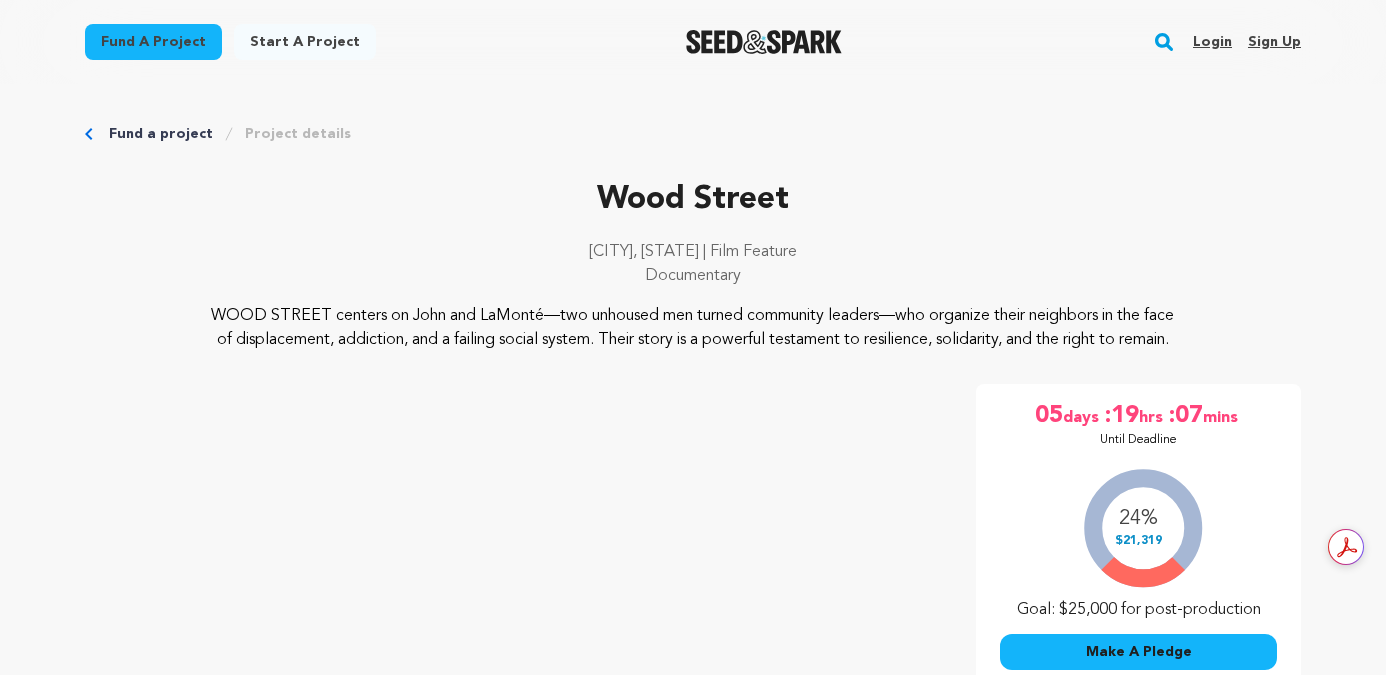 scroll, scrollTop: 450, scrollLeft: 0, axis: vertical 